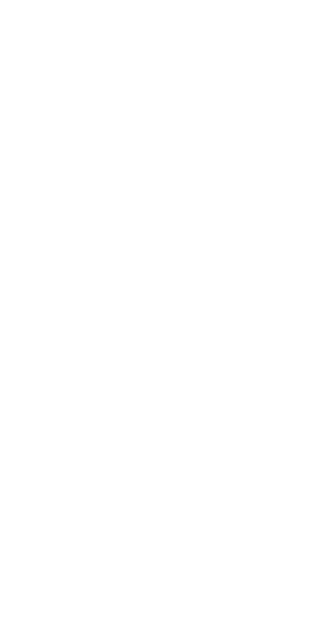 scroll, scrollTop: 0, scrollLeft: 0, axis: both 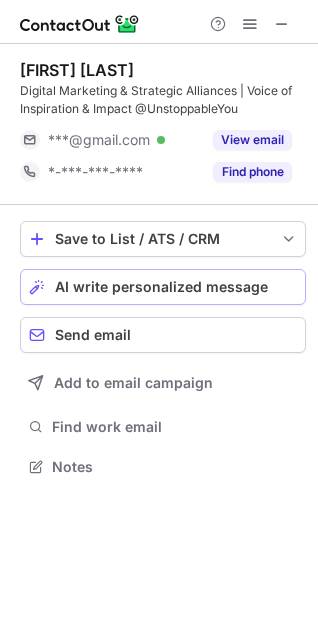 click on "View email" at bounding box center (252, 140) 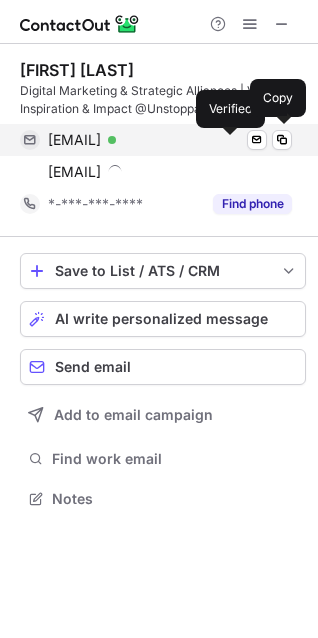 scroll, scrollTop: 10, scrollLeft: 10, axis: both 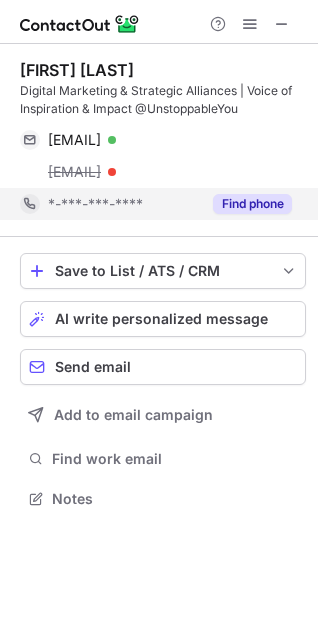 click on "Find phone" at bounding box center [252, 204] 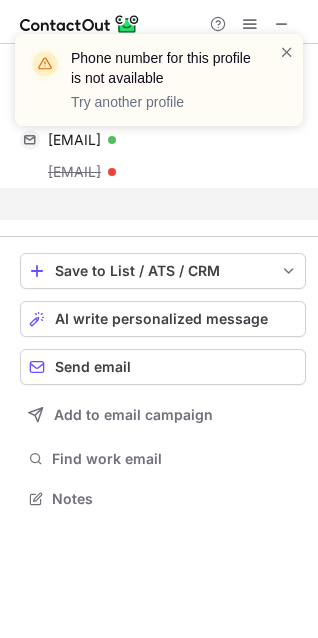 scroll, scrollTop: 453, scrollLeft: 318, axis: both 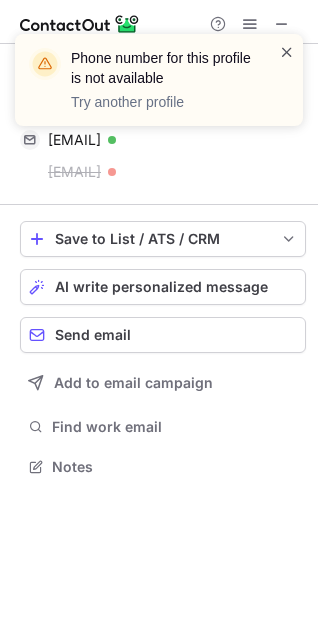 click at bounding box center (287, 52) 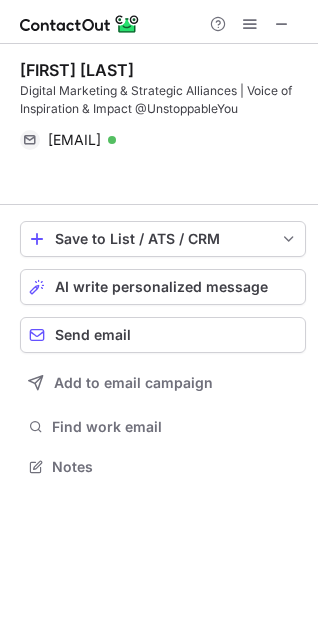 scroll, scrollTop: 421, scrollLeft: 318, axis: both 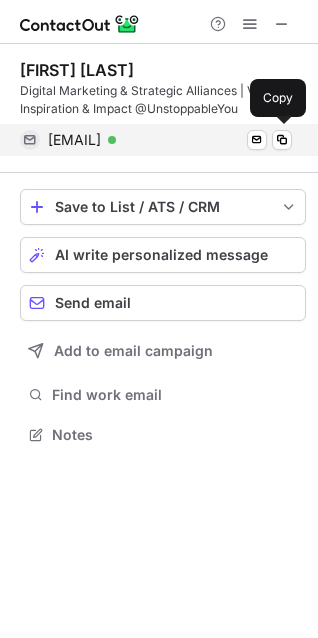 click on "pvalecha9912@gmail.com" at bounding box center (74, 140) 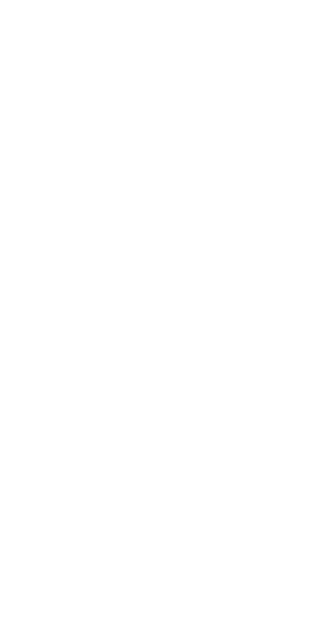 scroll, scrollTop: 0, scrollLeft: 0, axis: both 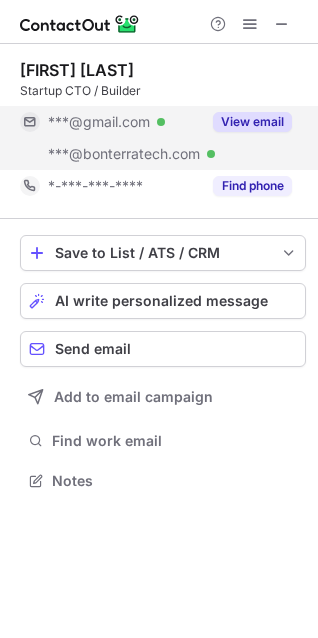 click on "View email" at bounding box center (252, 122) 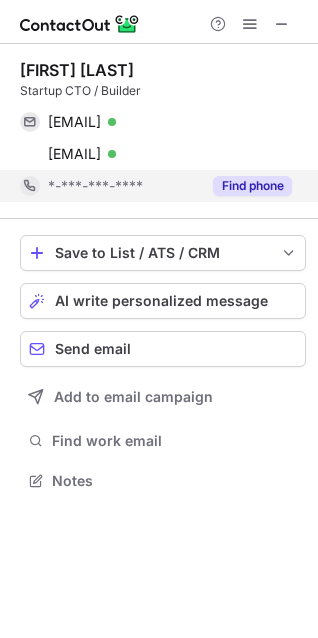 click on "Find phone" at bounding box center (252, 186) 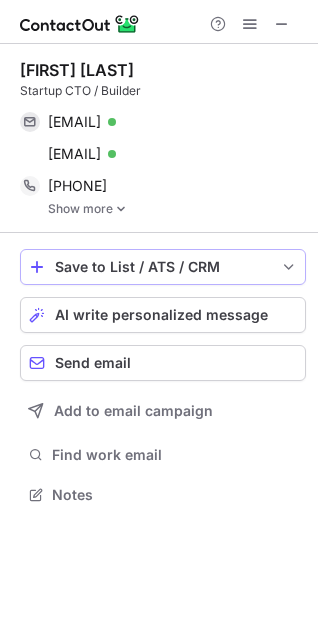 scroll, scrollTop: 10, scrollLeft: 10, axis: both 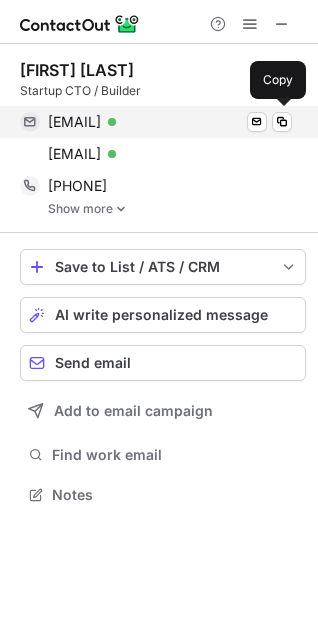 click on "aarongraves@gmail.com" at bounding box center (74, 122) 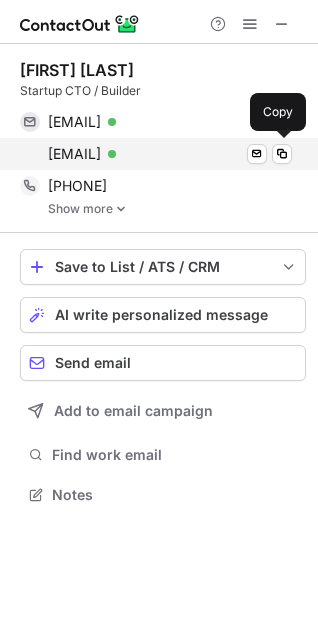 click on "aaron.graves@bonterratech.com" at bounding box center (74, 154) 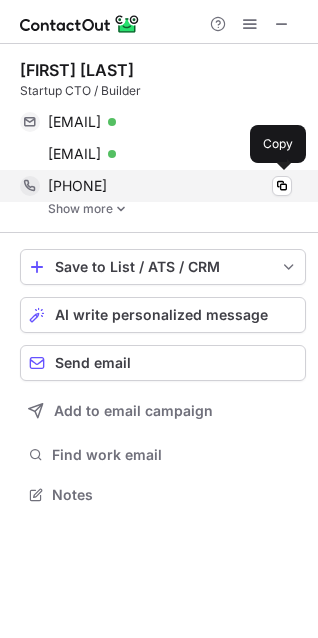 click on "+16173659565" at bounding box center (170, 186) 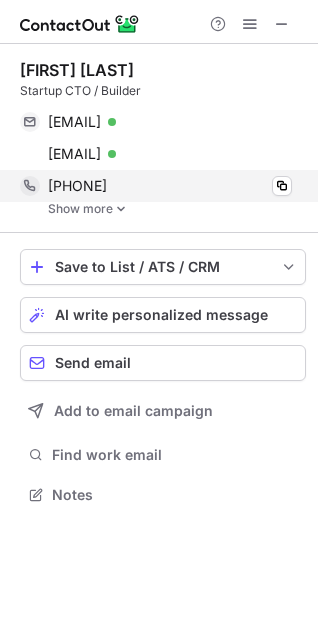 click on "+16173659565" at bounding box center (77, 186) 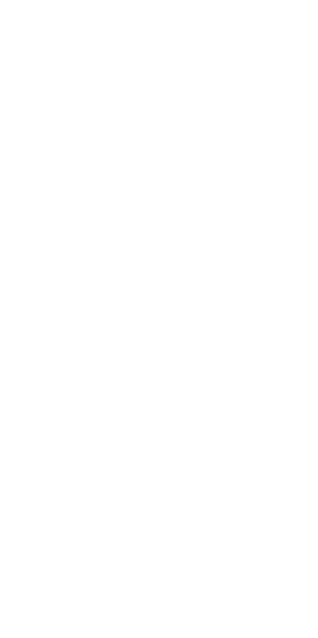 scroll, scrollTop: 0, scrollLeft: 0, axis: both 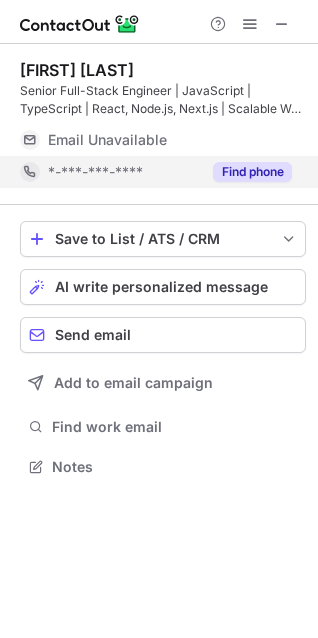 click on "Find phone" at bounding box center (252, 172) 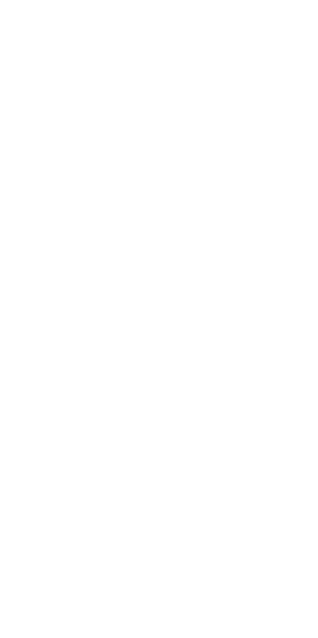 scroll, scrollTop: 0, scrollLeft: 0, axis: both 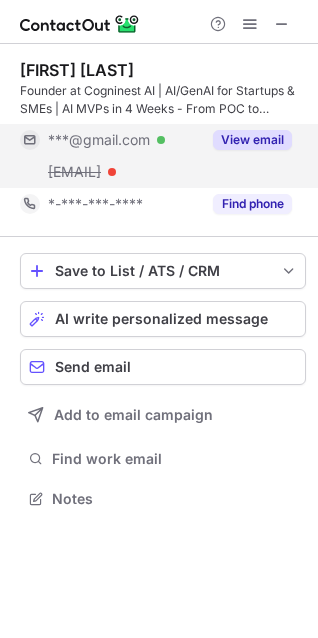 click on "View email" at bounding box center (252, 140) 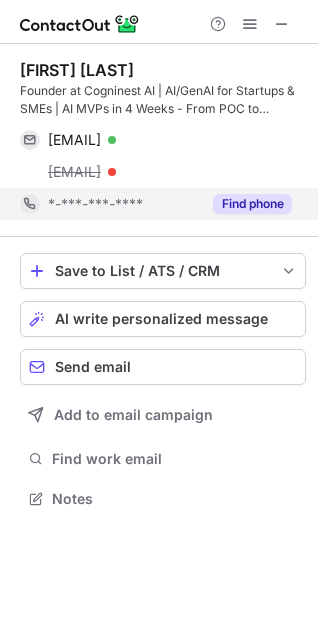click on "Find phone" at bounding box center [252, 204] 